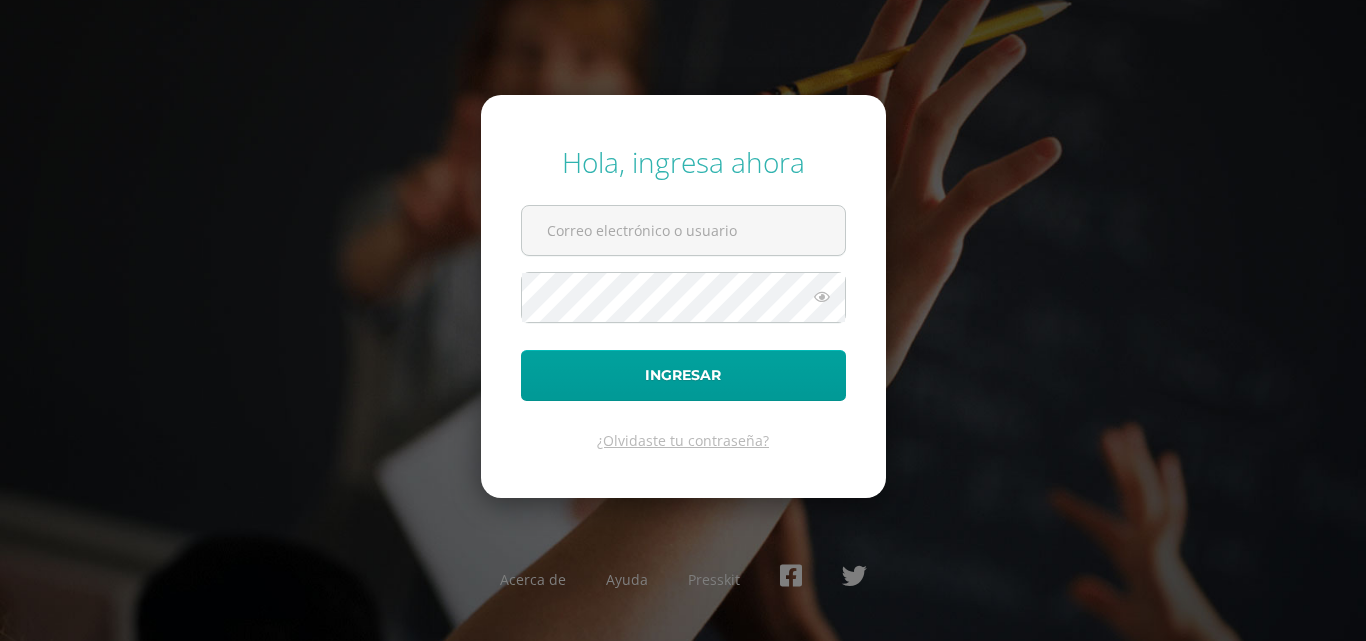 scroll, scrollTop: 0, scrollLeft: 0, axis: both 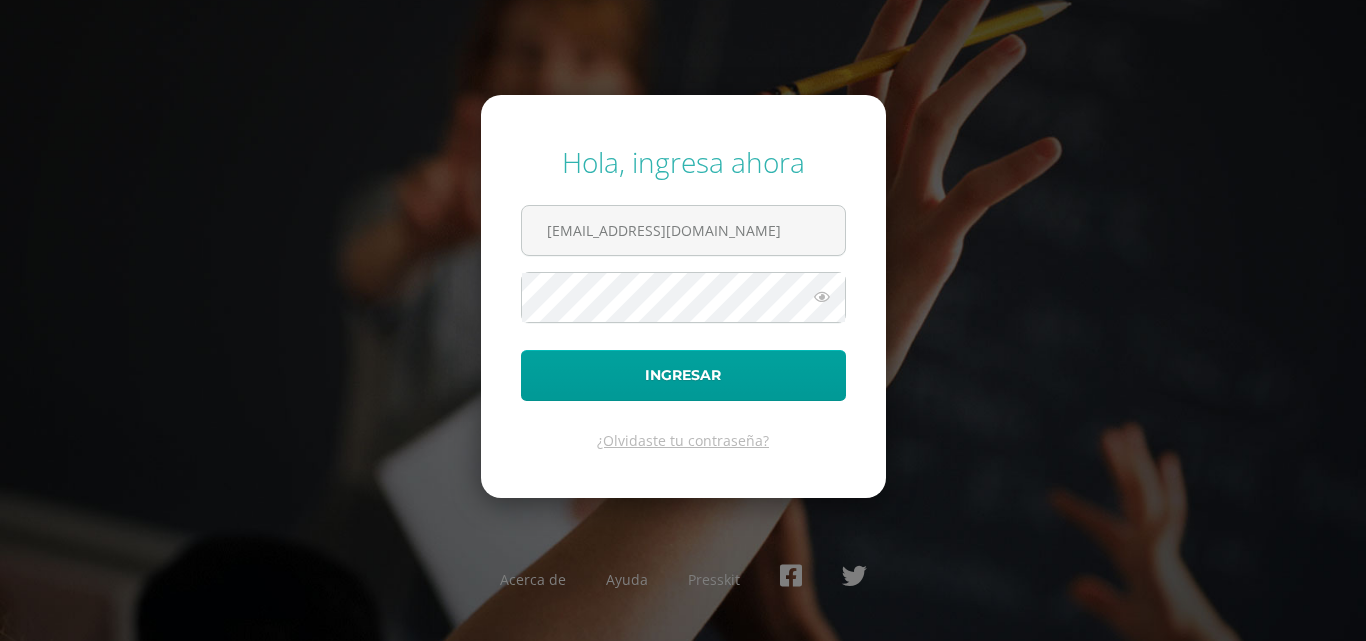 click at bounding box center (822, 297) 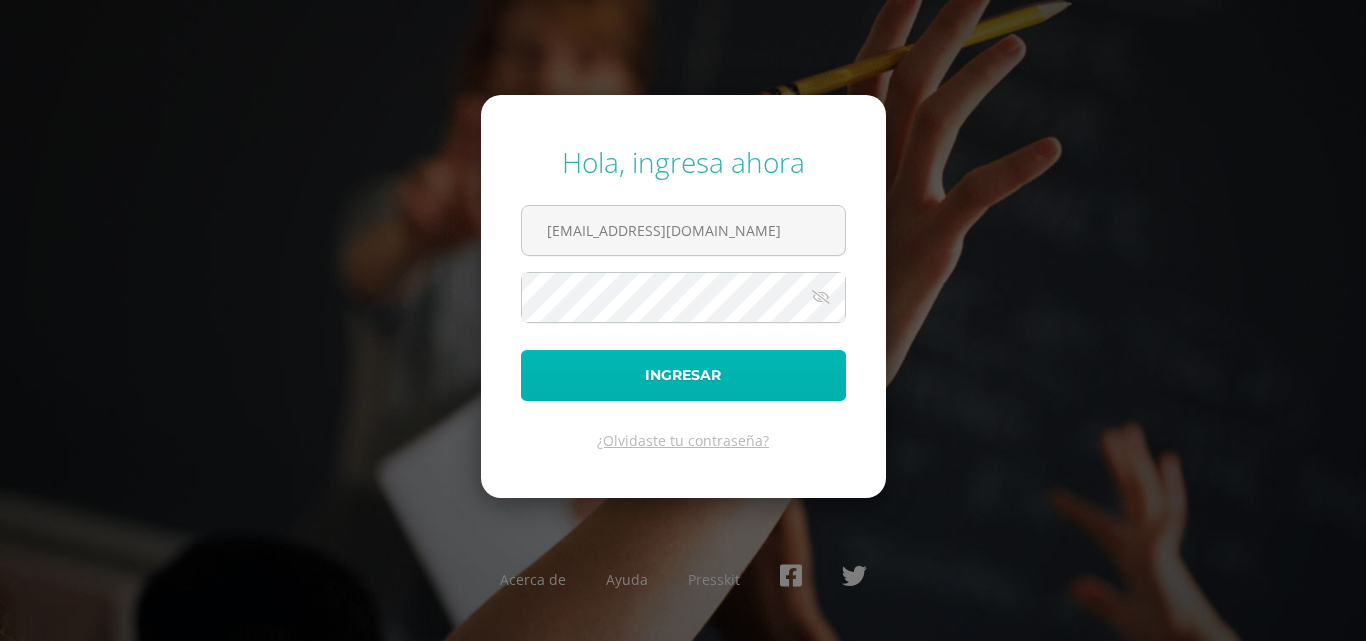 click on "Ingresar" at bounding box center (683, 375) 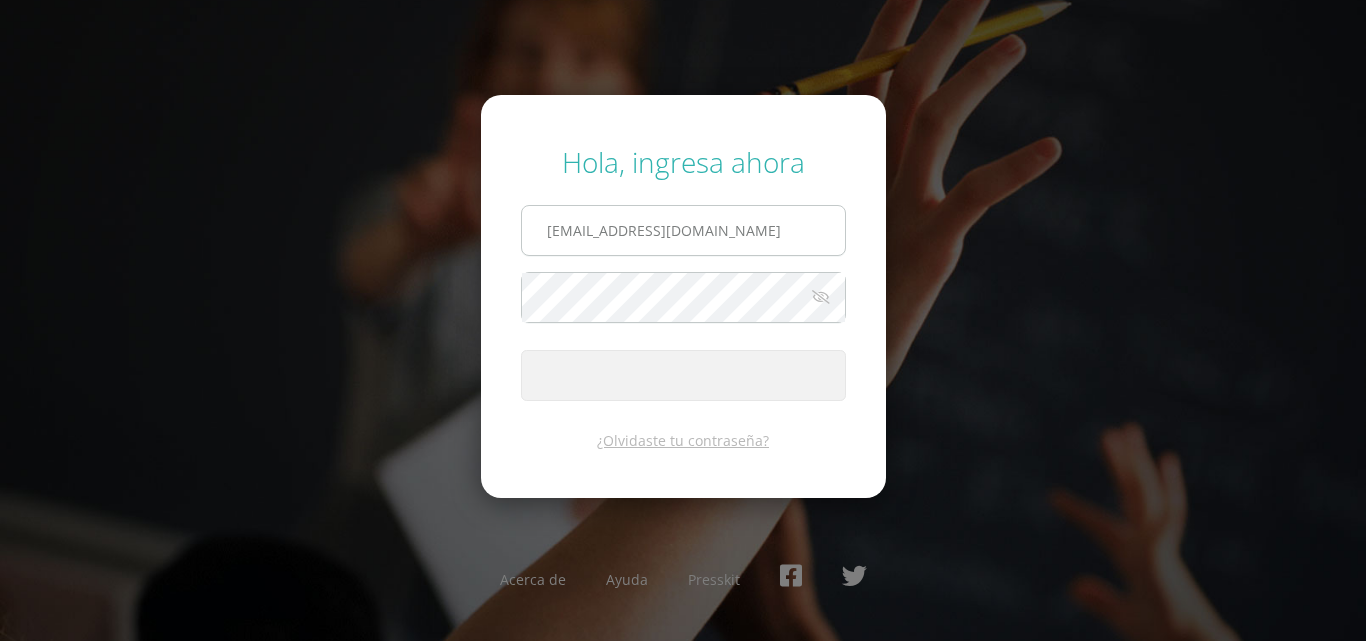 click on "m120@bilinguesanjuan.edu.gt" at bounding box center (683, 230) 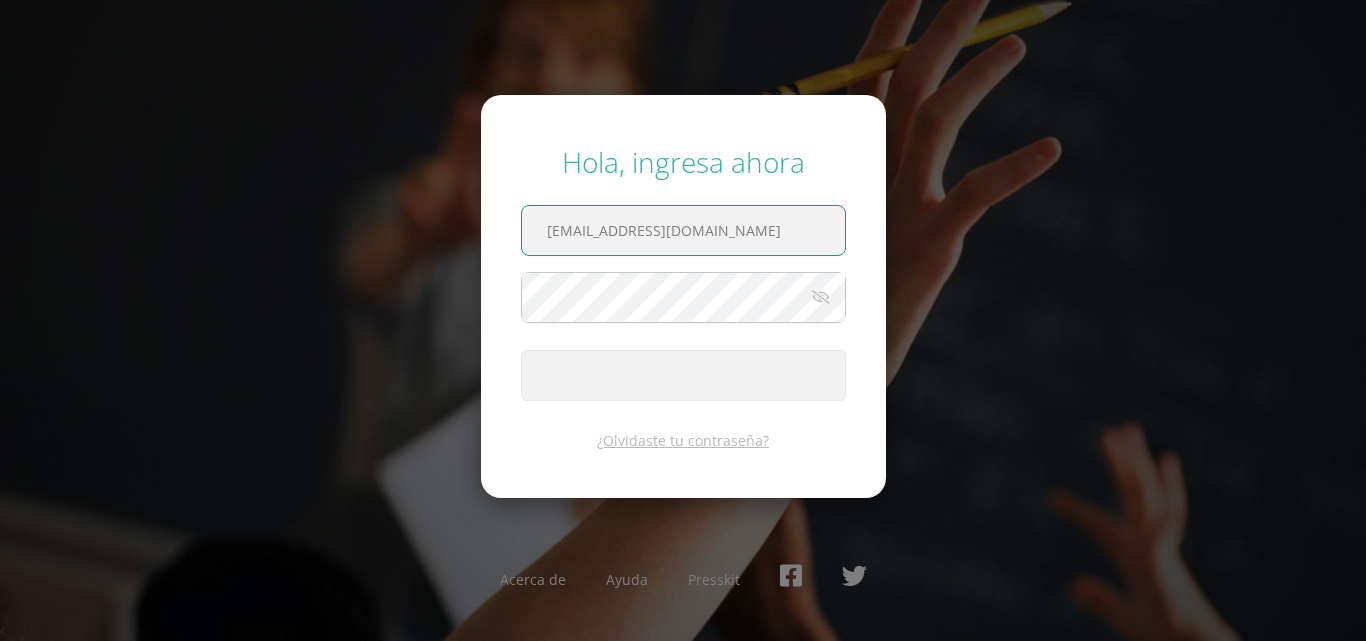 type on "m1201@bilinguesanjuan.edu.gt" 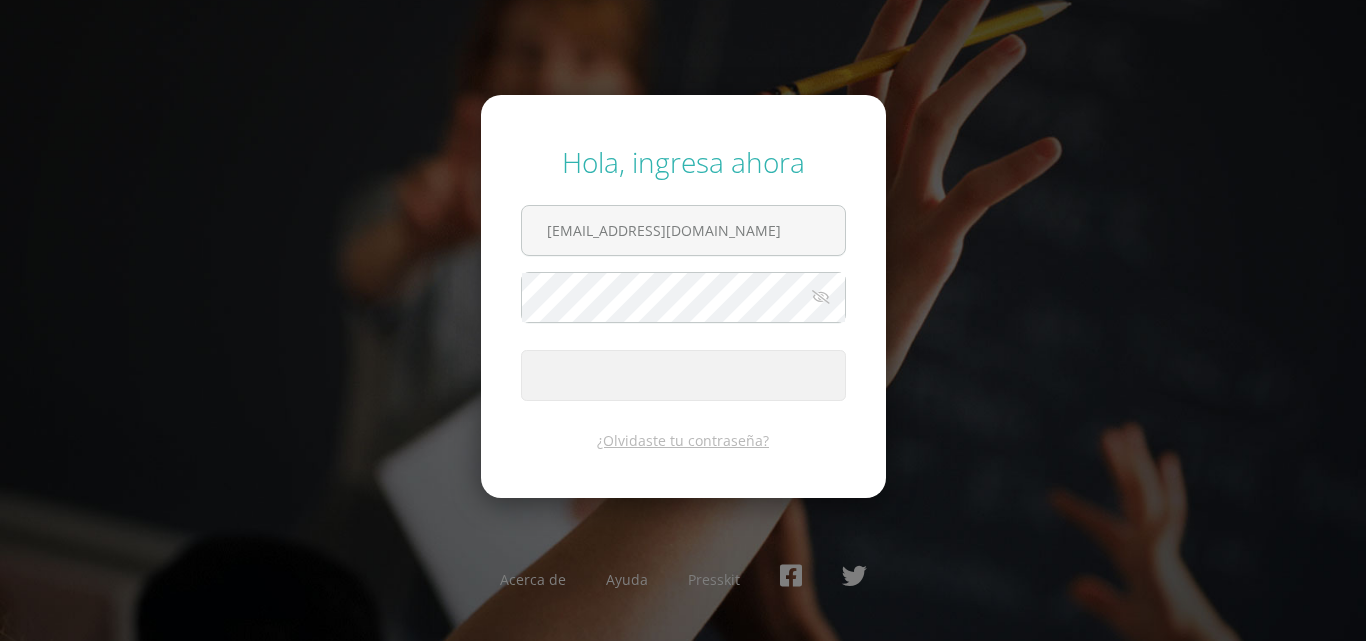 click at bounding box center (683, 375) 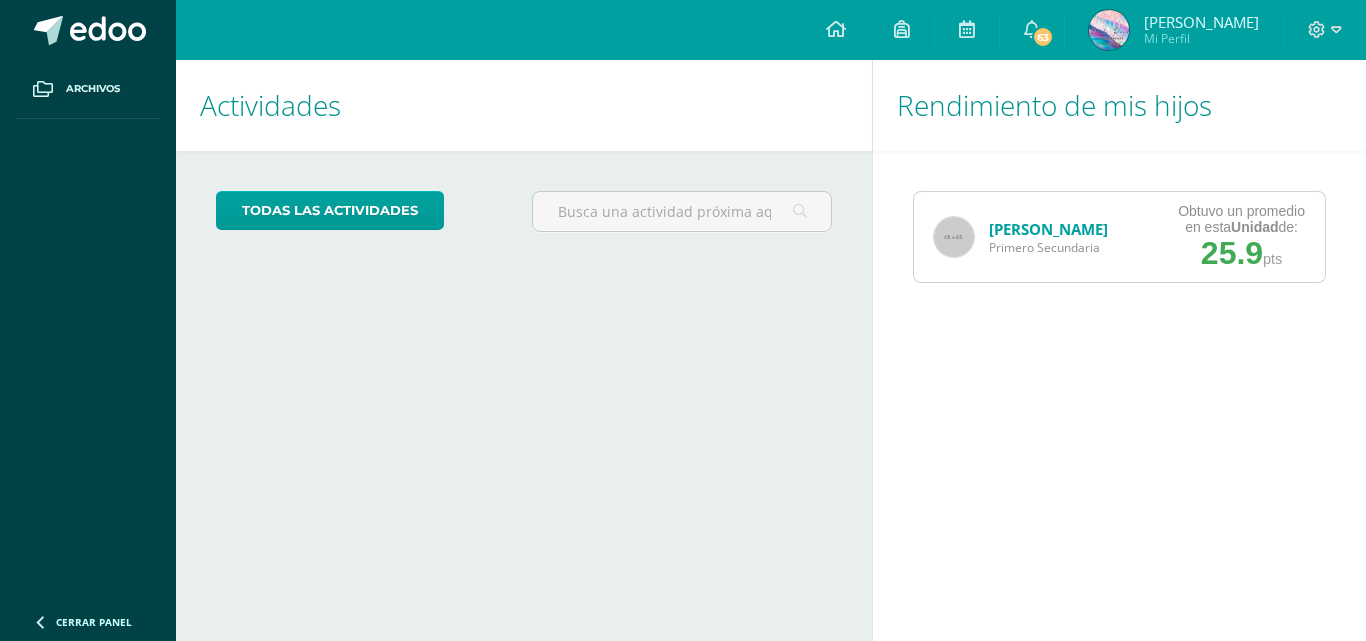 scroll, scrollTop: 0, scrollLeft: 0, axis: both 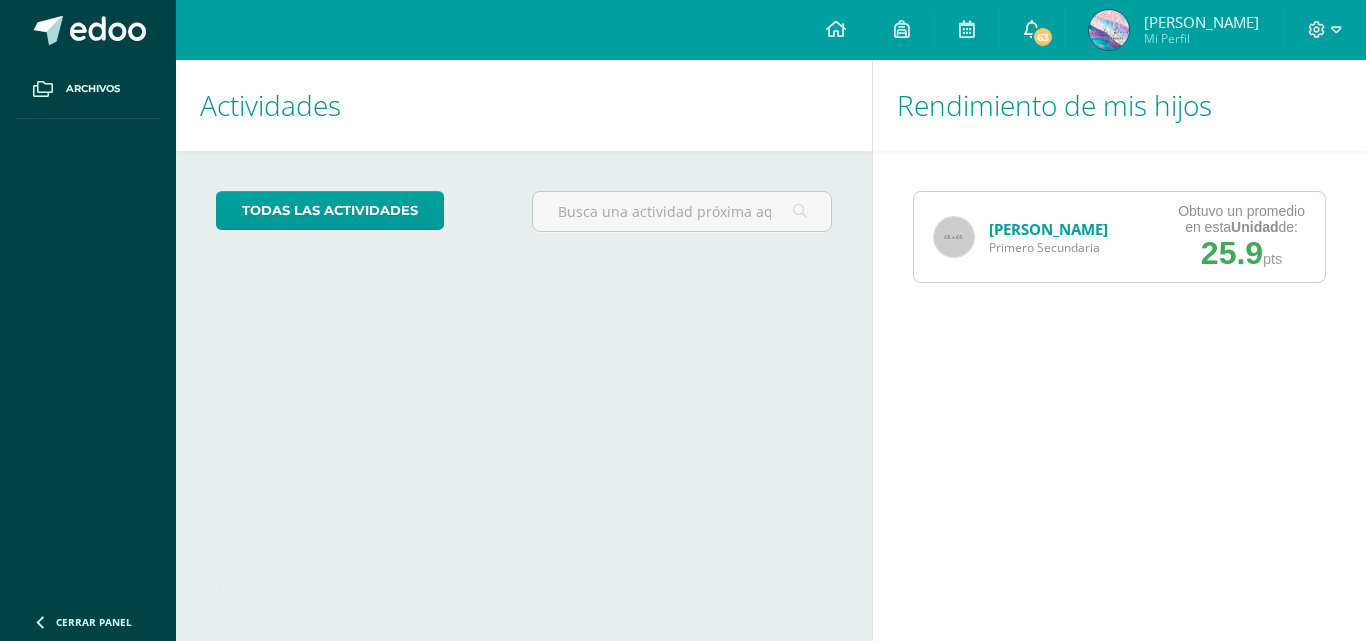click at bounding box center [1032, 29] 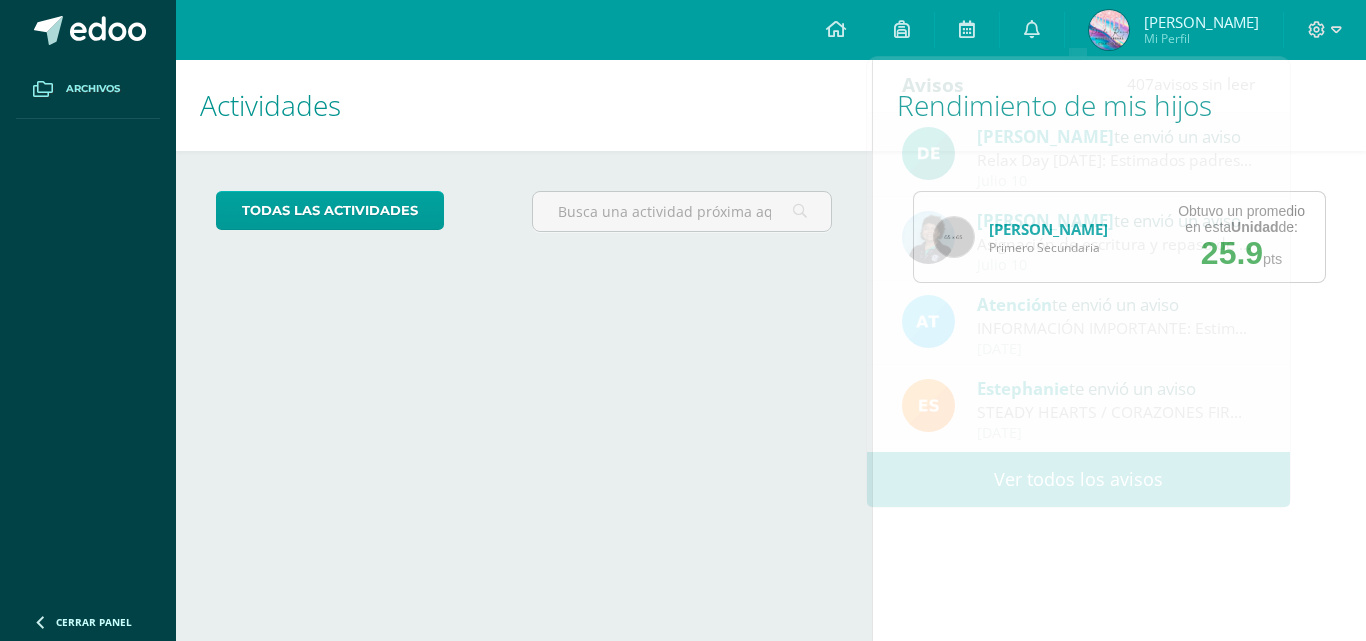 click on "Archivos" at bounding box center [88, 89] 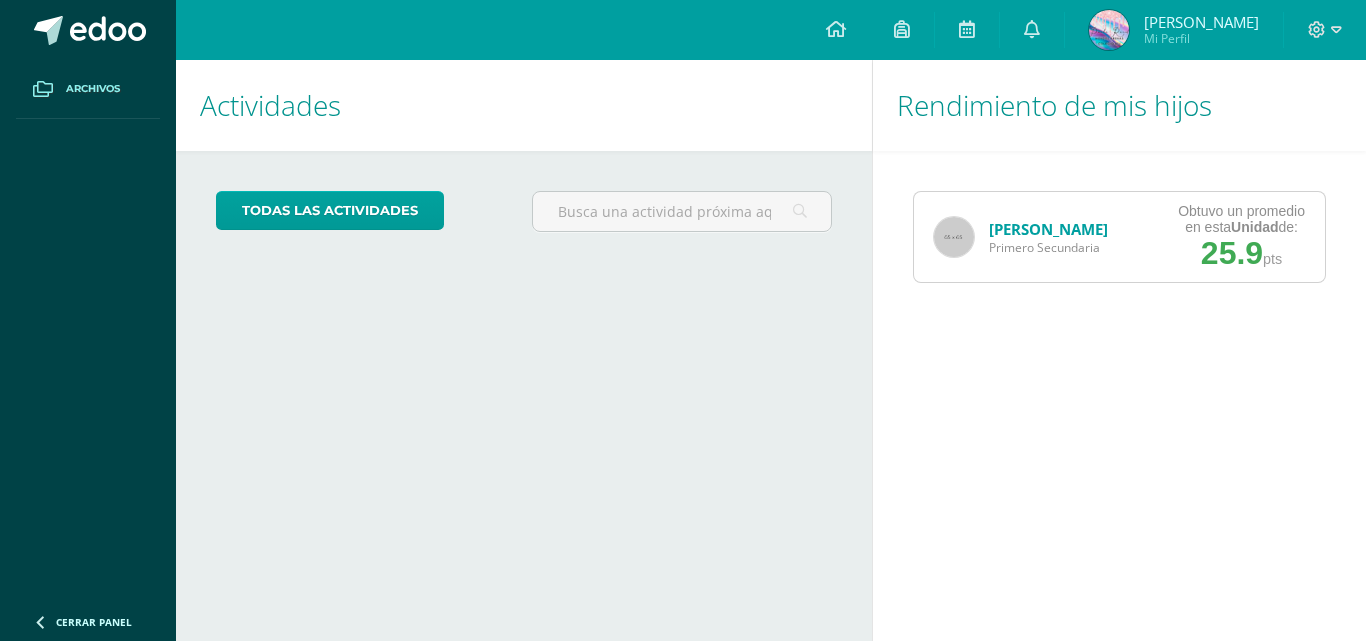 click on "Archivos" at bounding box center (93, 89) 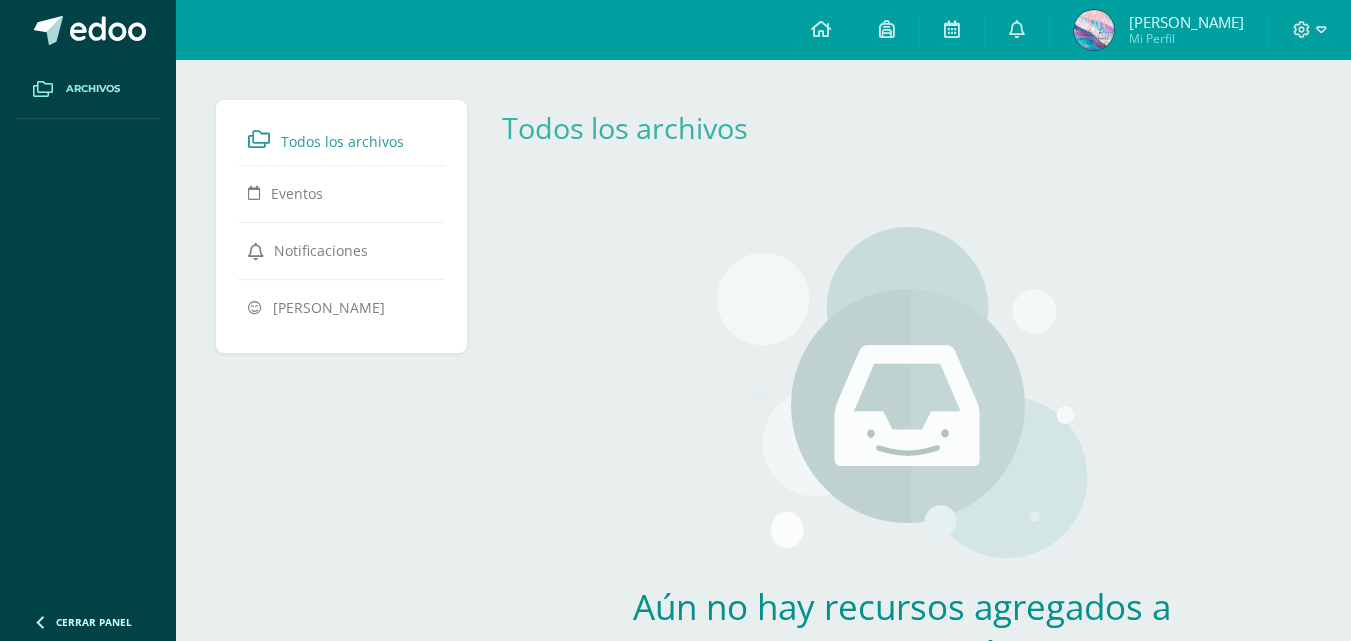 scroll, scrollTop: 0, scrollLeft: 0, axis: both 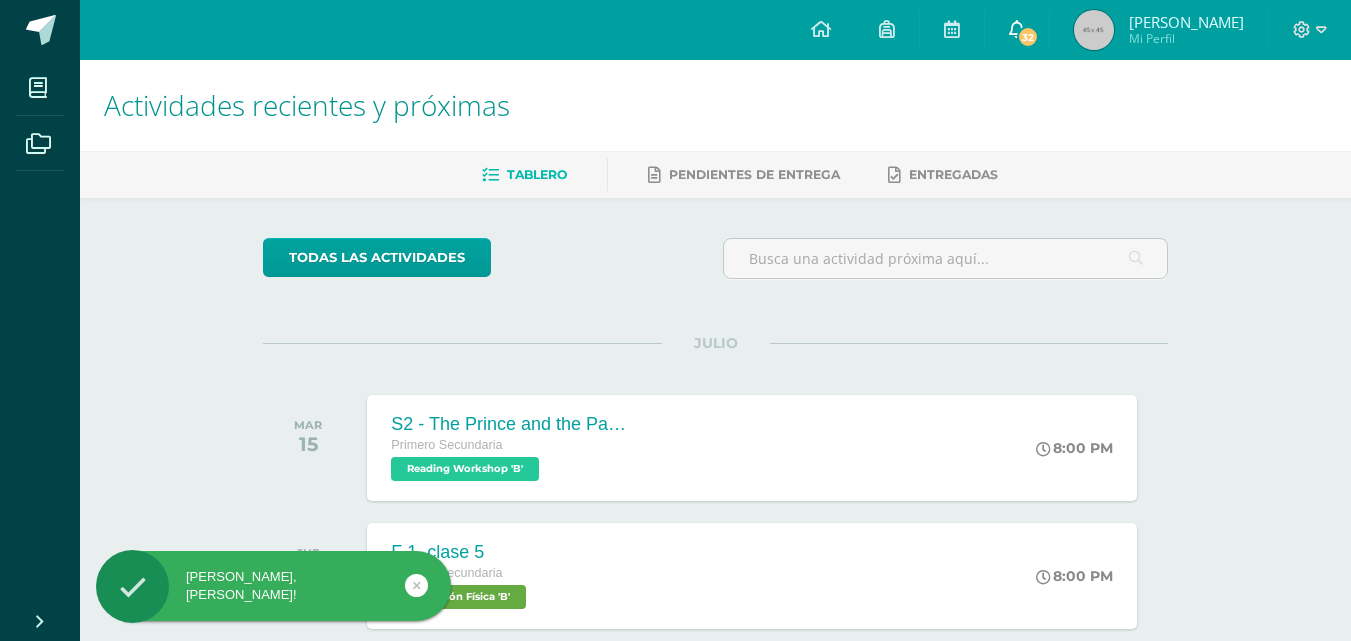 click at bounding box center [1017, 29] 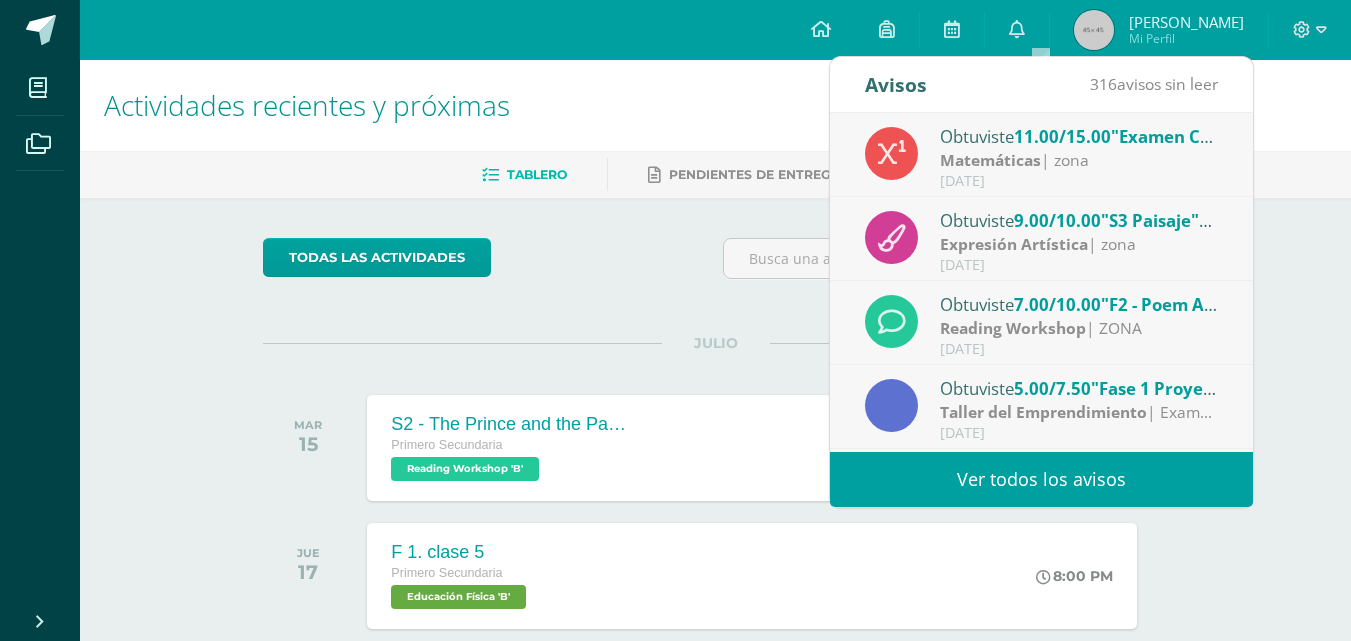 click on "Matemáticas
| zona" at bounding box center (1079, 160) 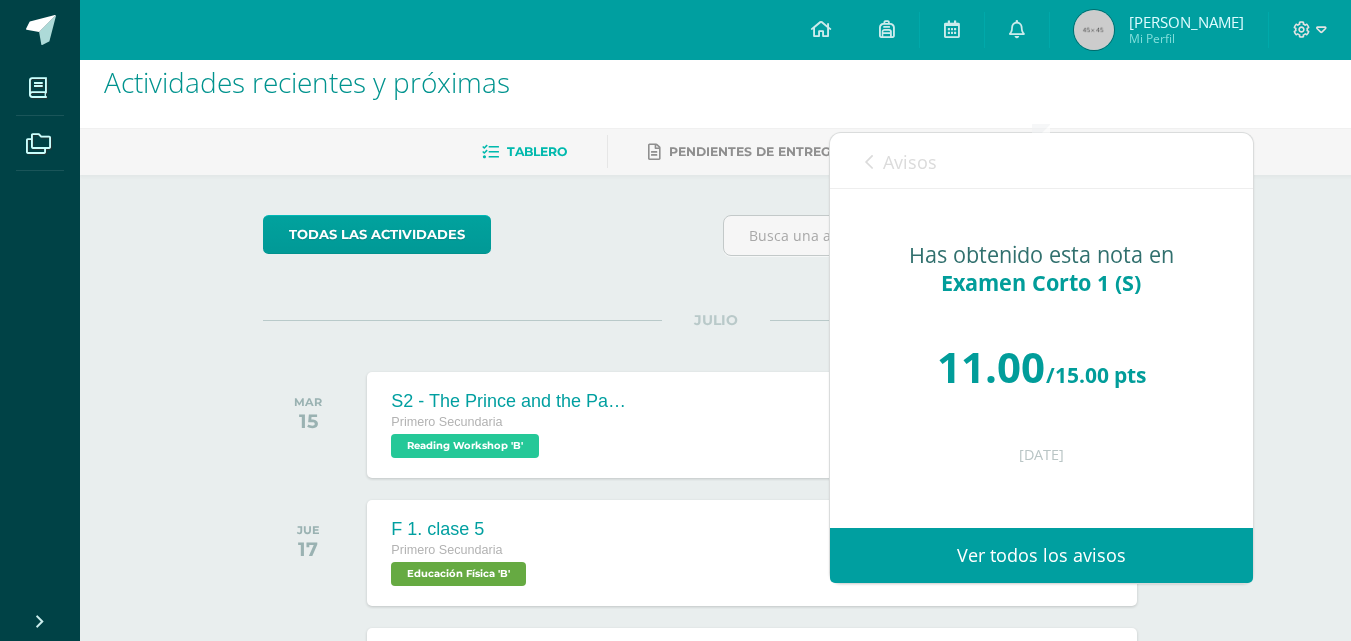 scroll, scrollTop: 0, scrollLeft: 0, axis: both 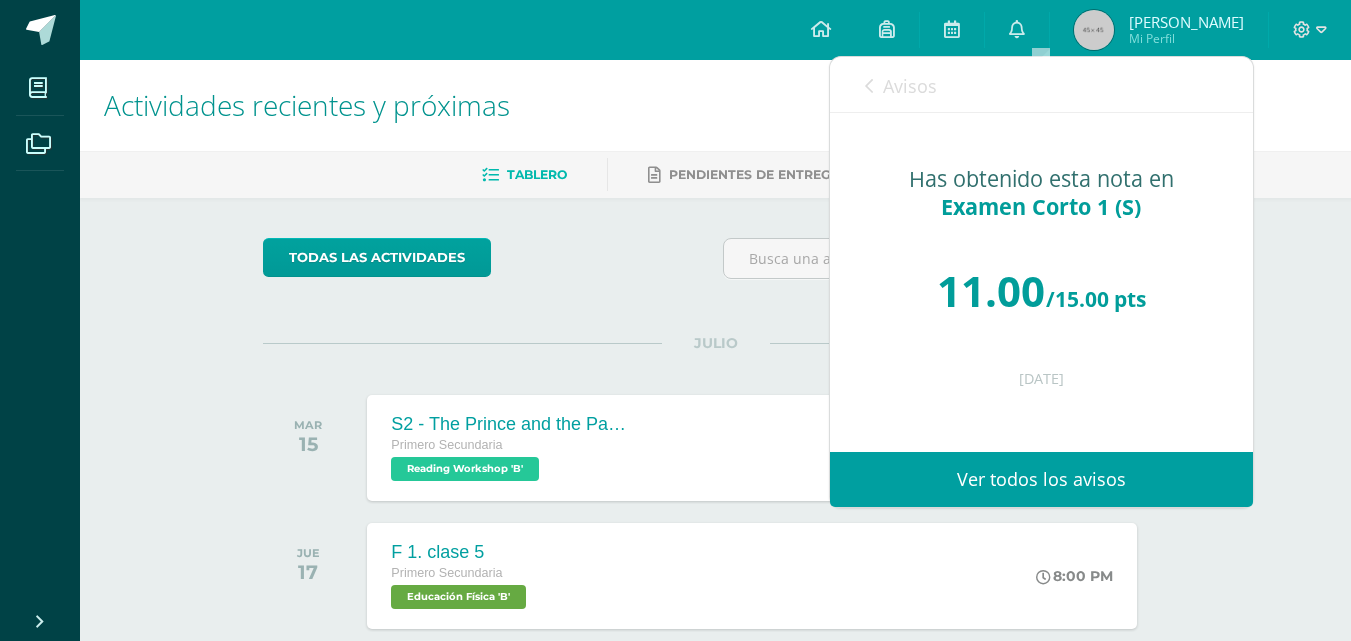 click at bounding box center (869, 86) 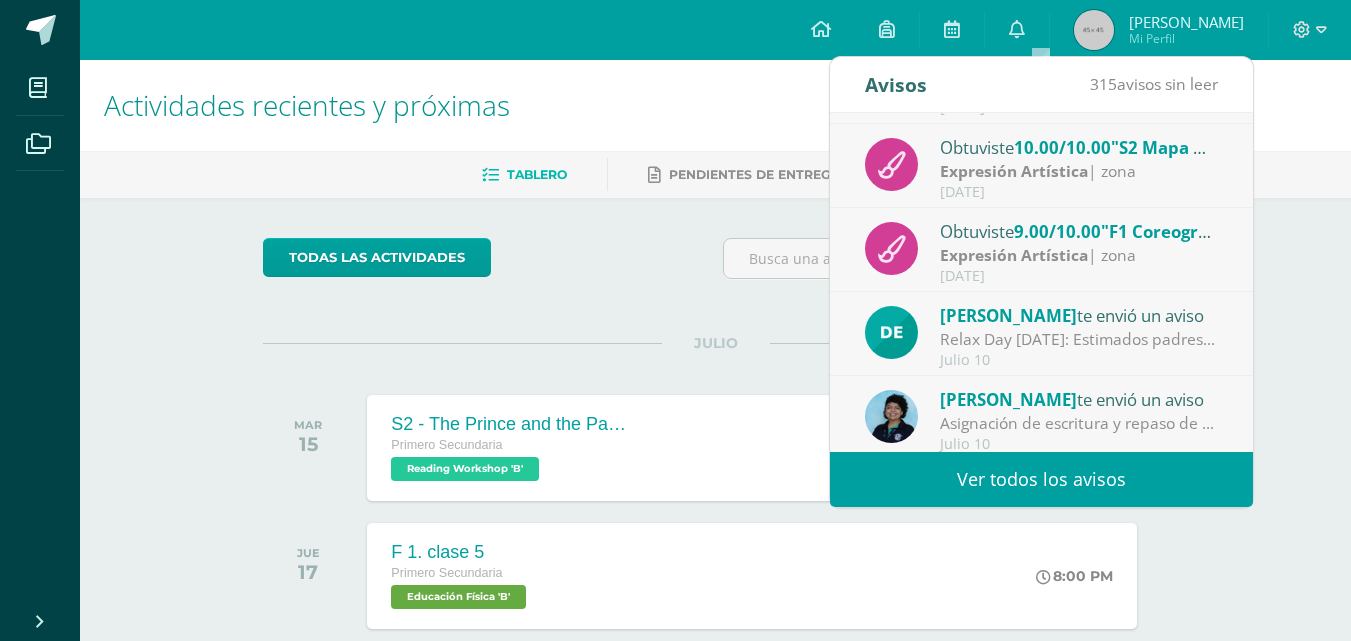 scroll, scrollTop: 333, scrollLeft: 0, axis: vertical 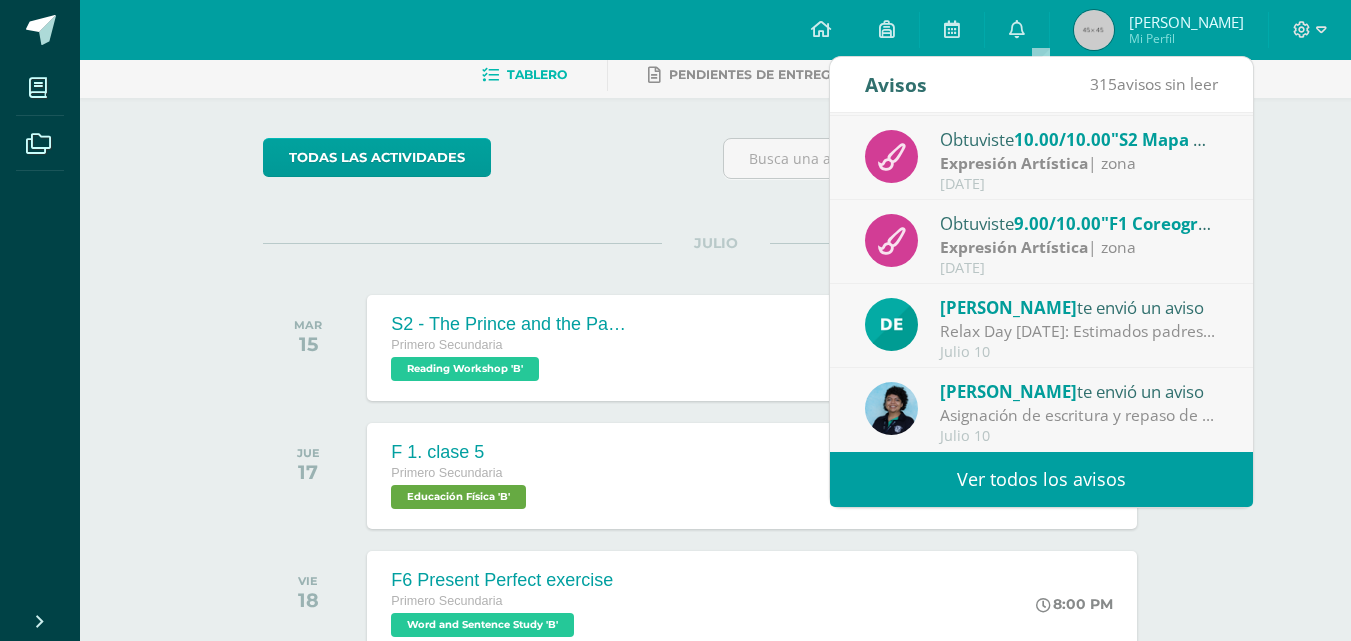 click on "Avisos" at bounding box center [896, 84] 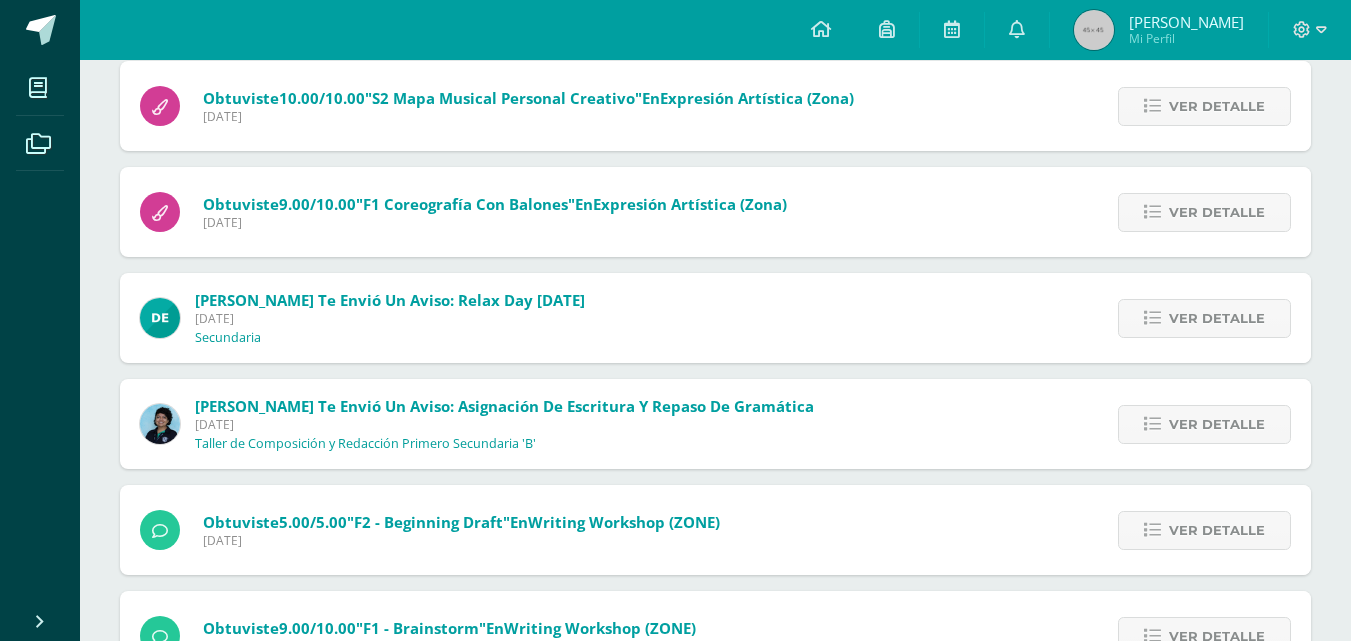 scroll, scrollTop: 600, scrollLeft: 0, axis: vertical 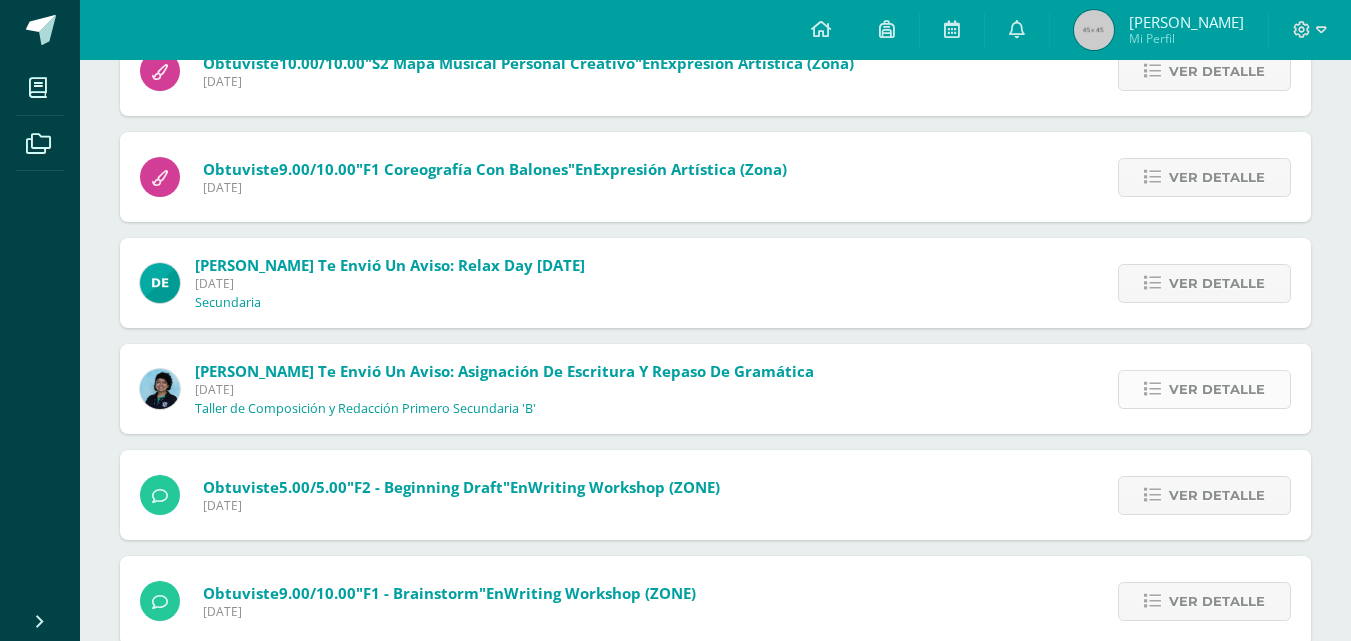 click on "Ver detalle" at bounding box center (1204, 389) 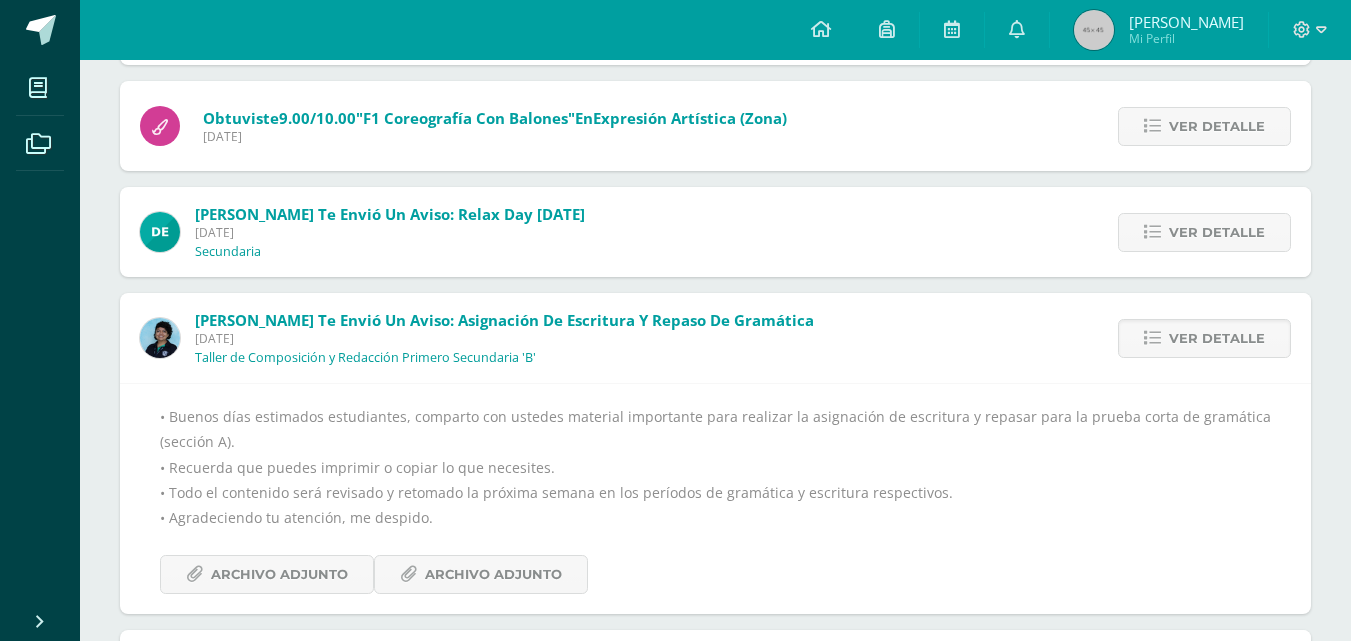 scroll, scrollTop: 700, scrollLeft: 0, axis: vertical 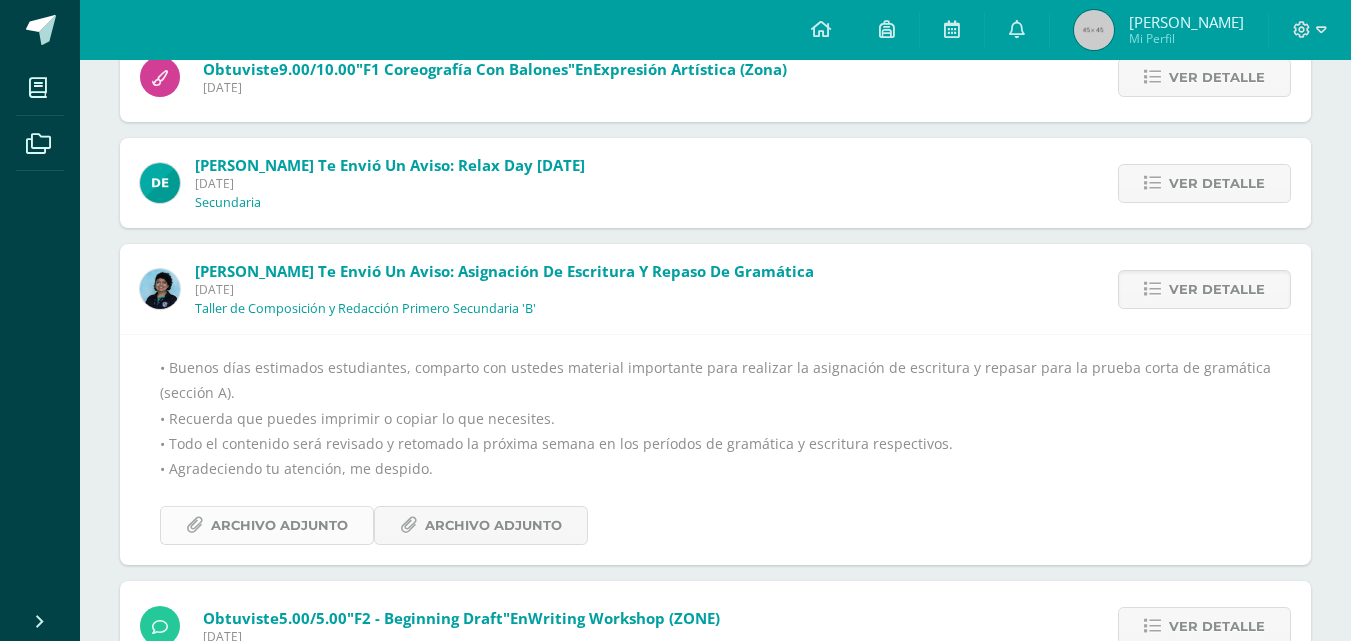 click at bounding box center (194, 525) 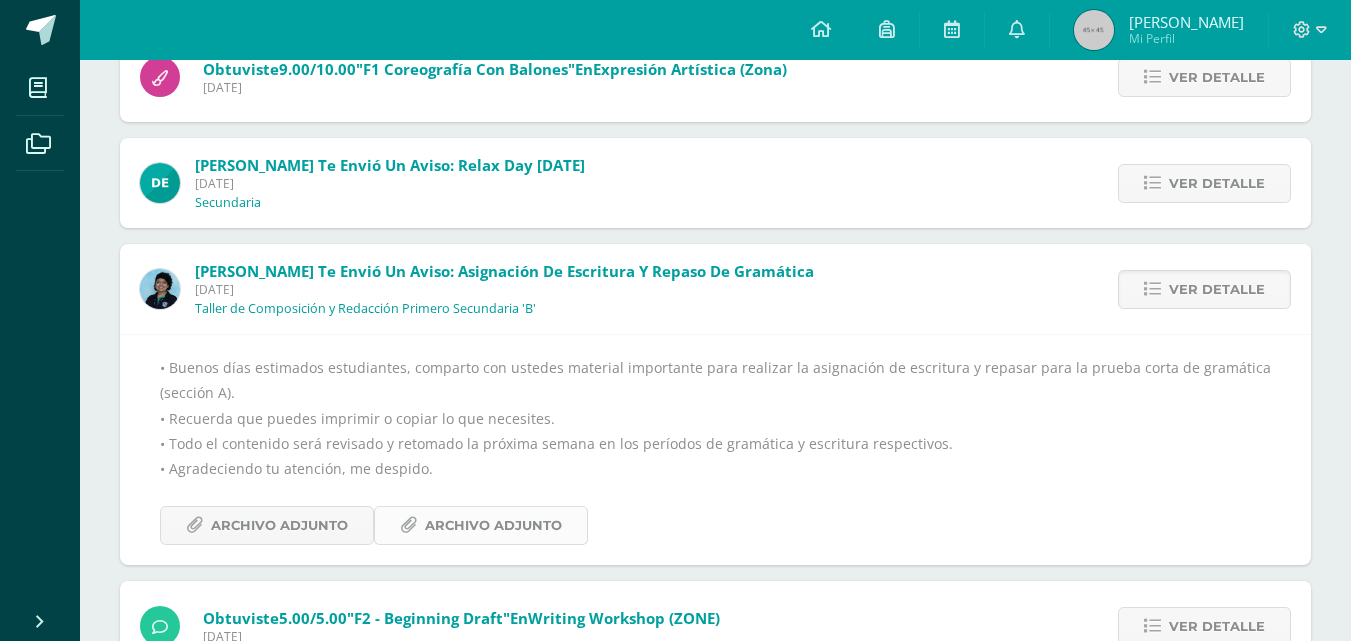click on "Archivo Adjunto" at bounding box center [493, 525] 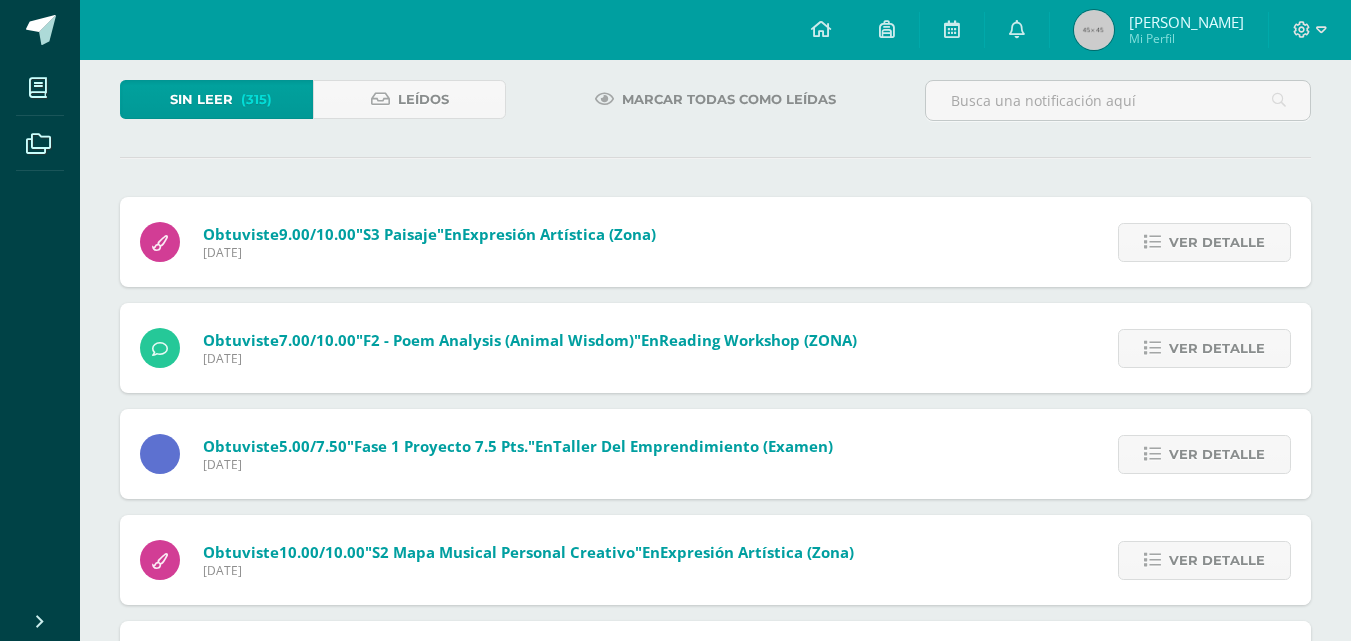 scroll, scrollTop: 0, scrollLeft: 0, axis: both 